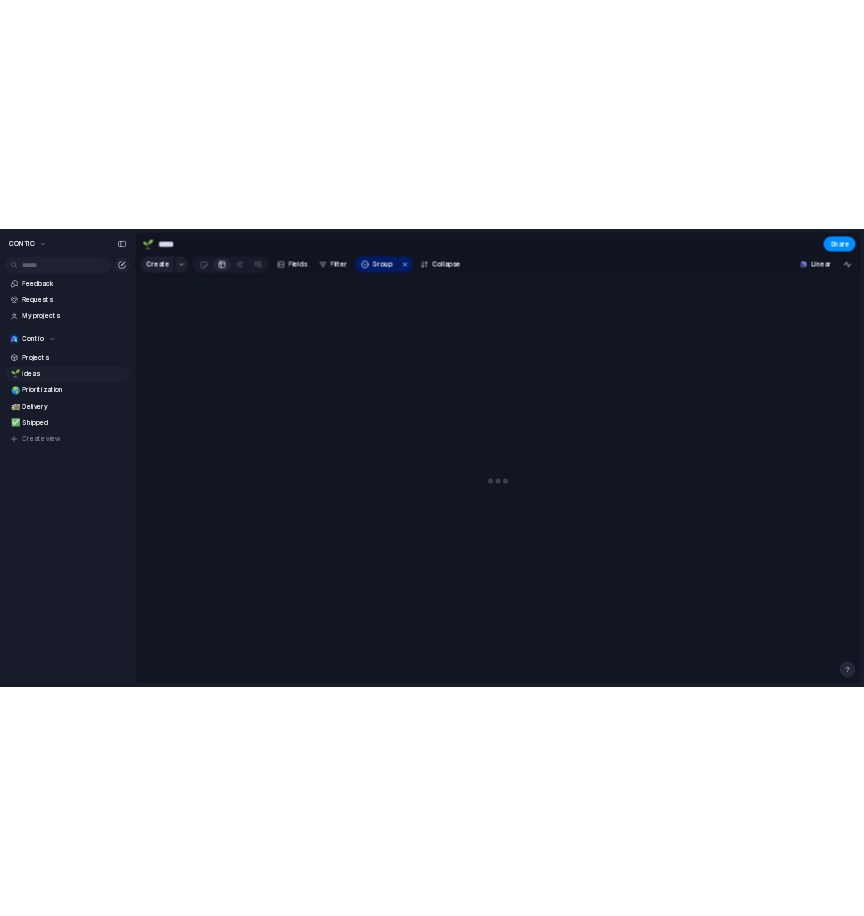 scroll, scrollTop: 0, scrollLeft: 0, axis: both 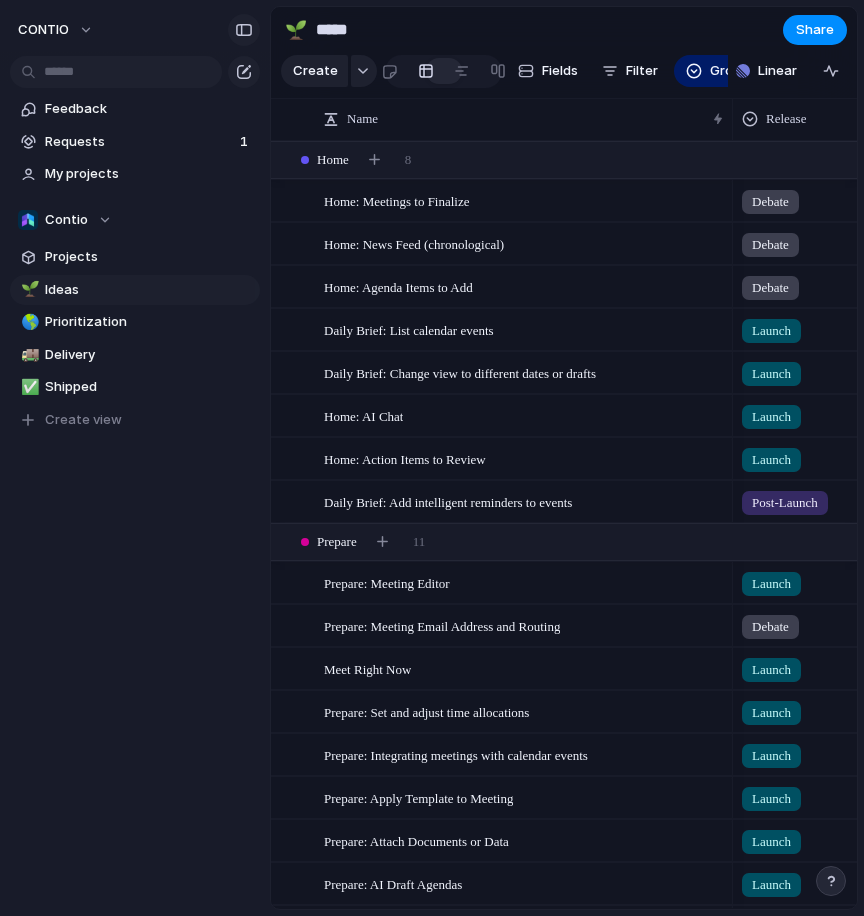 click at bounding box center (244, 30) 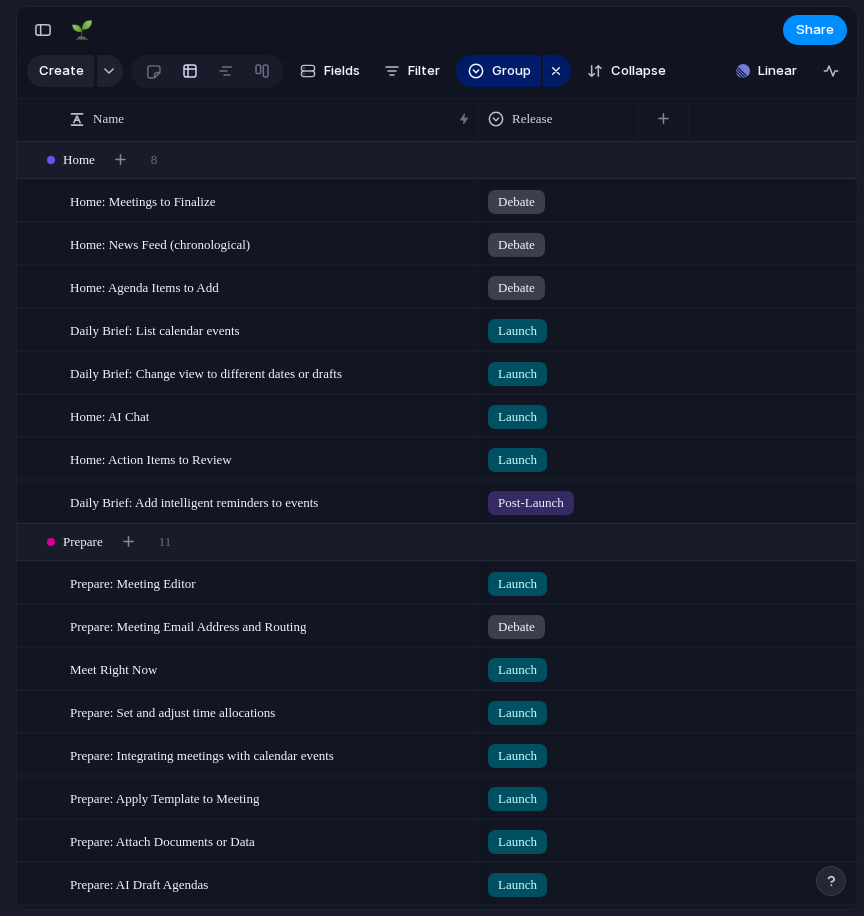 scroll, scrollTop: 0, scrollLeft: 0, axis: both 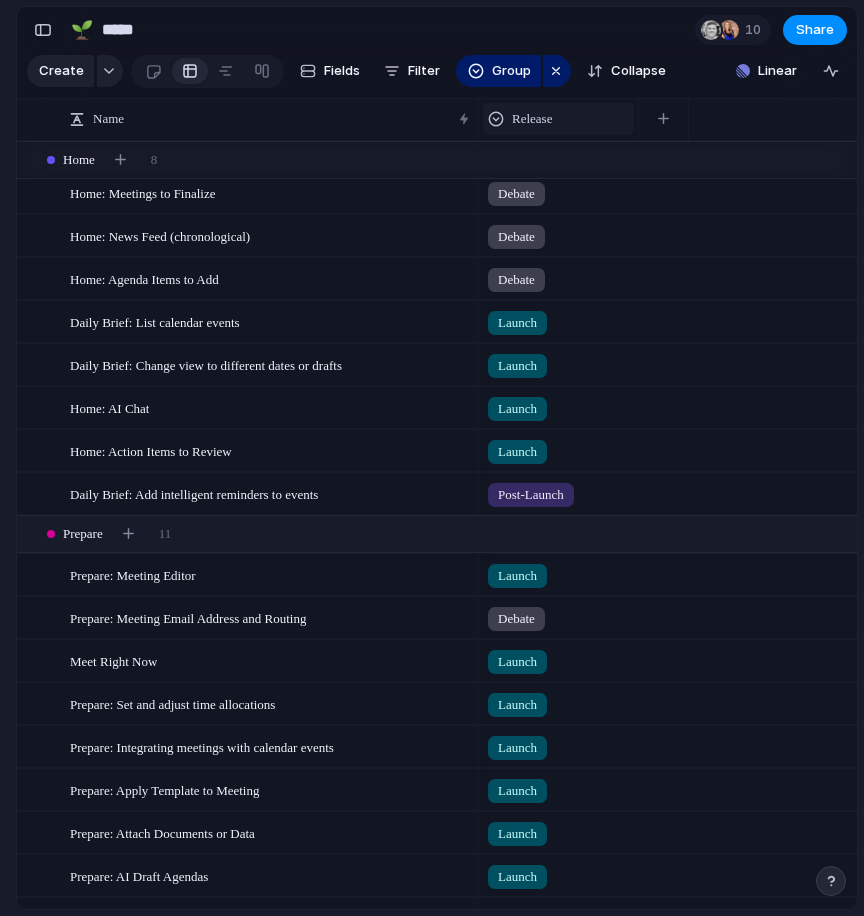 click on "Release" at bounding box center (558, 119) 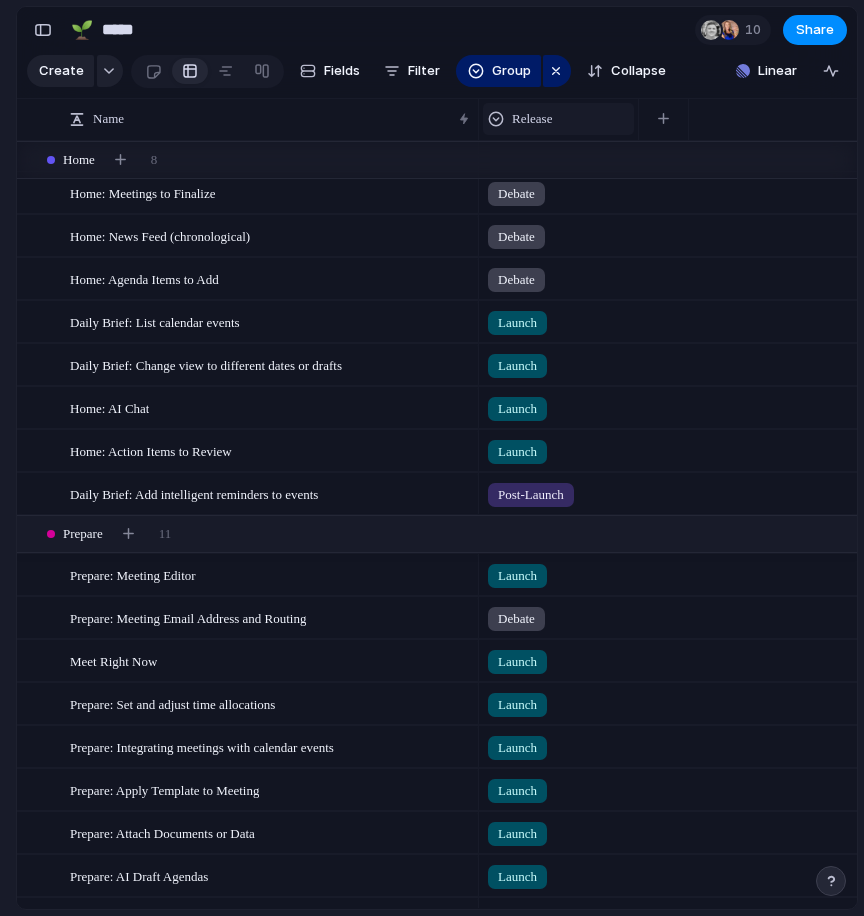 click on "Modify   Hide   Sort ascending   Sort descending" at bounding box center (432, 458) 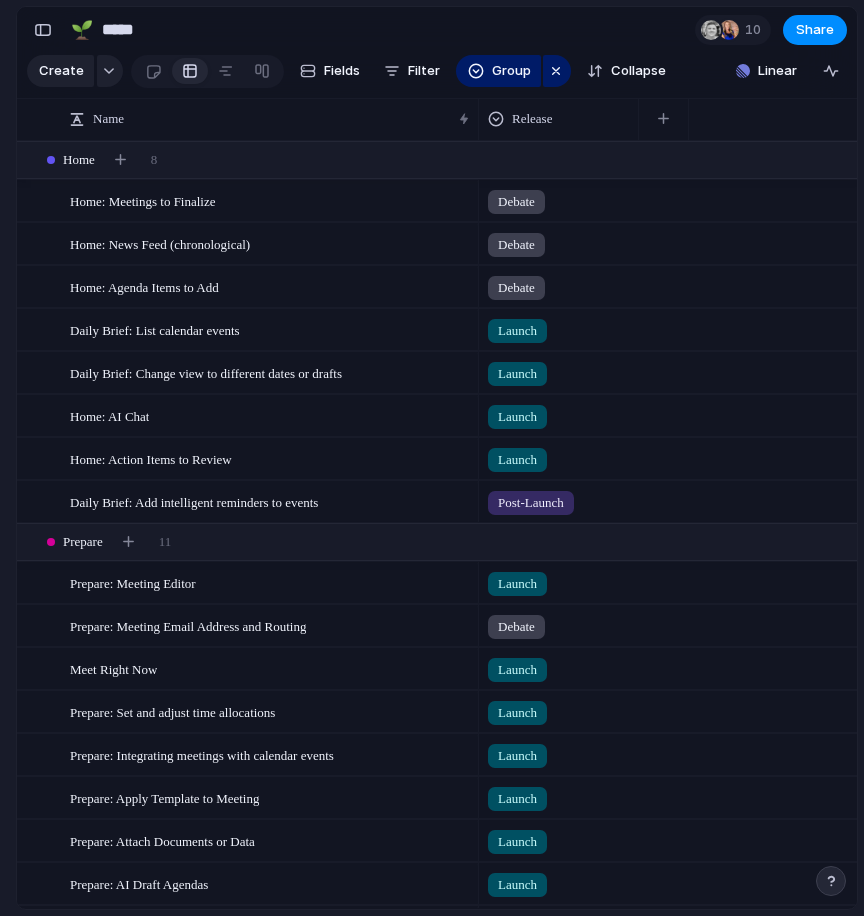 click on "Launch" at bounding box center [517, 331] 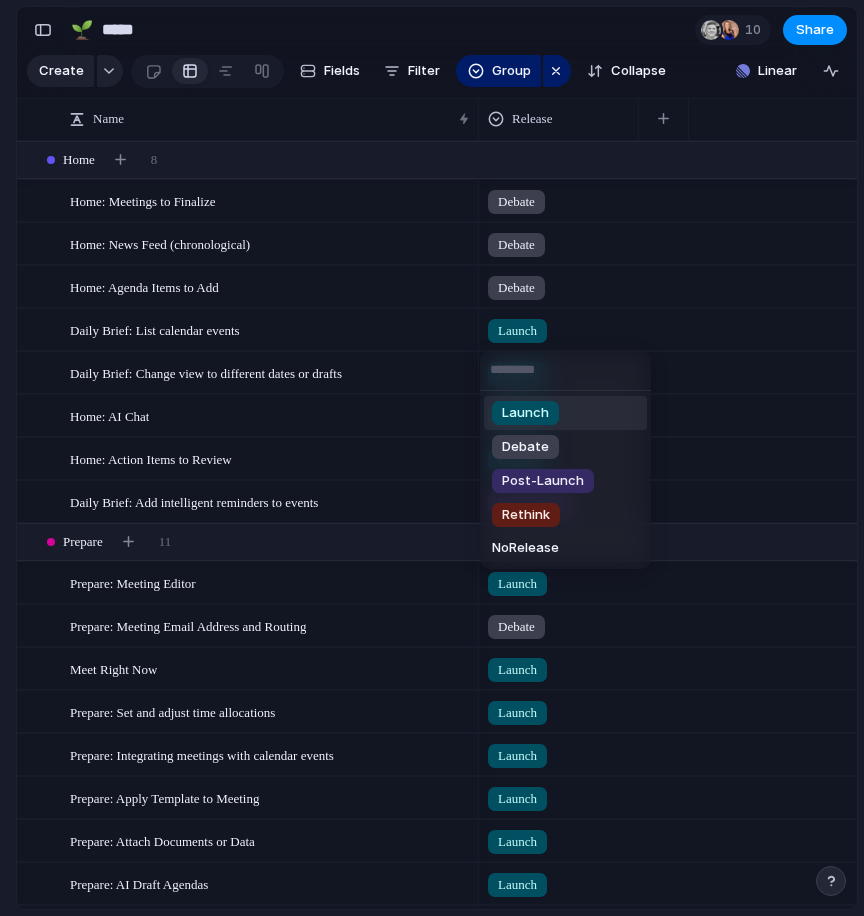 click on "Launch   Debate   Post-Launch   Rethink   No  Release" at bounding box center [432, 458] 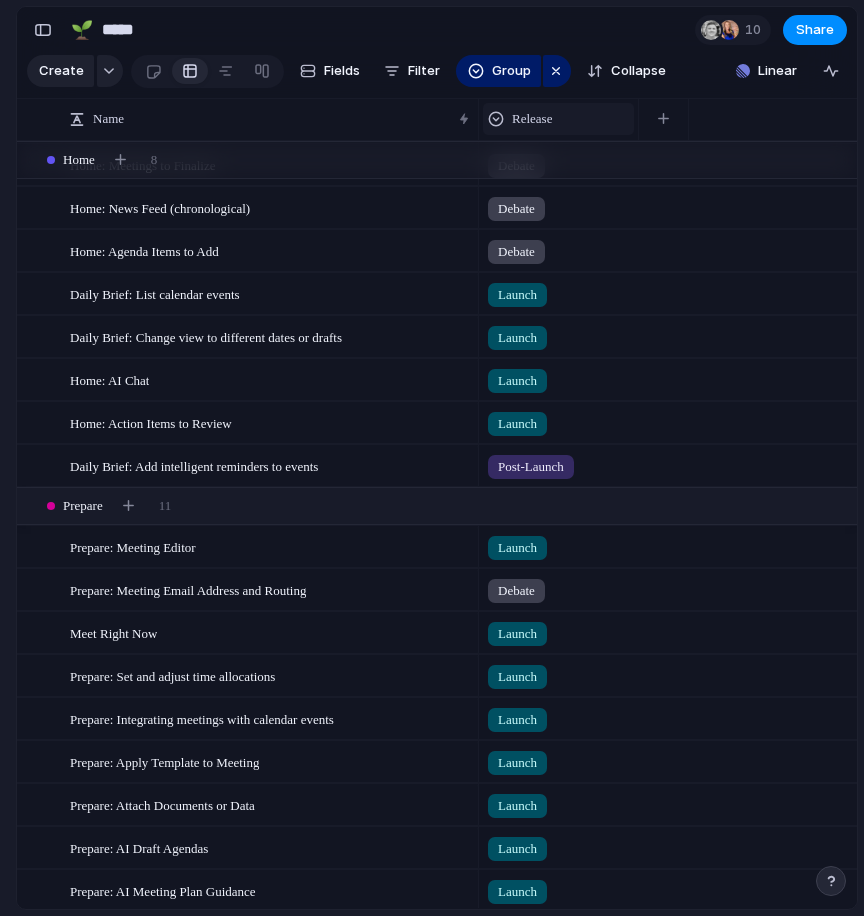 click on "Release" at bounding box center [532, 119] 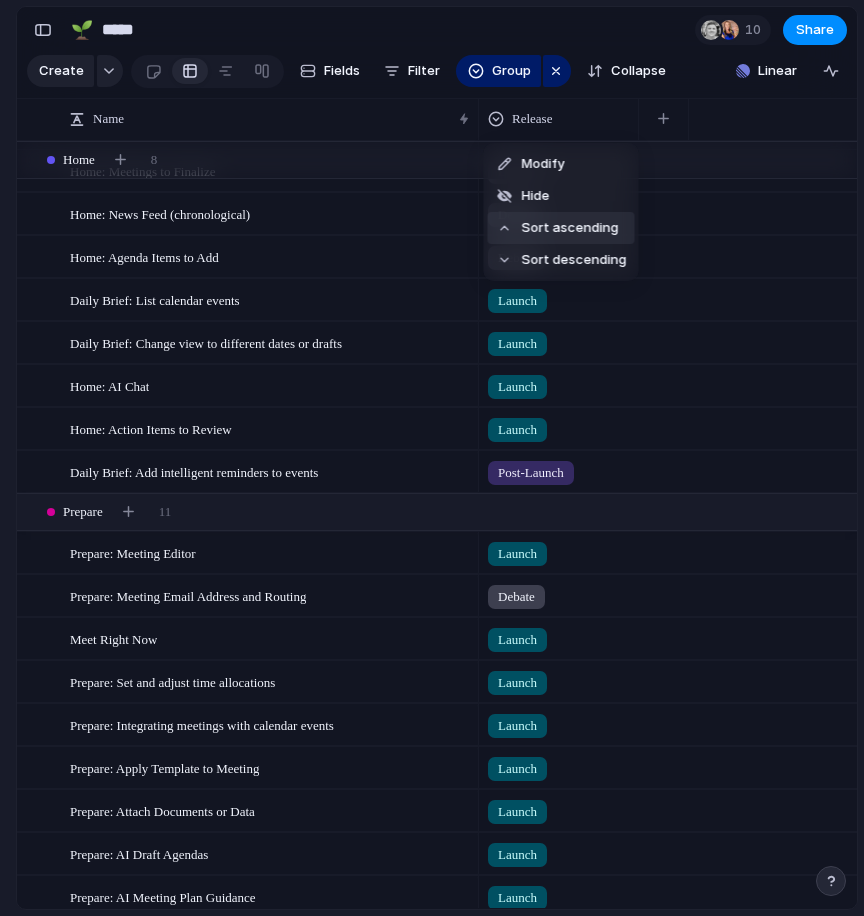 click on "Sort ascending" at bounding box center (570, 228) 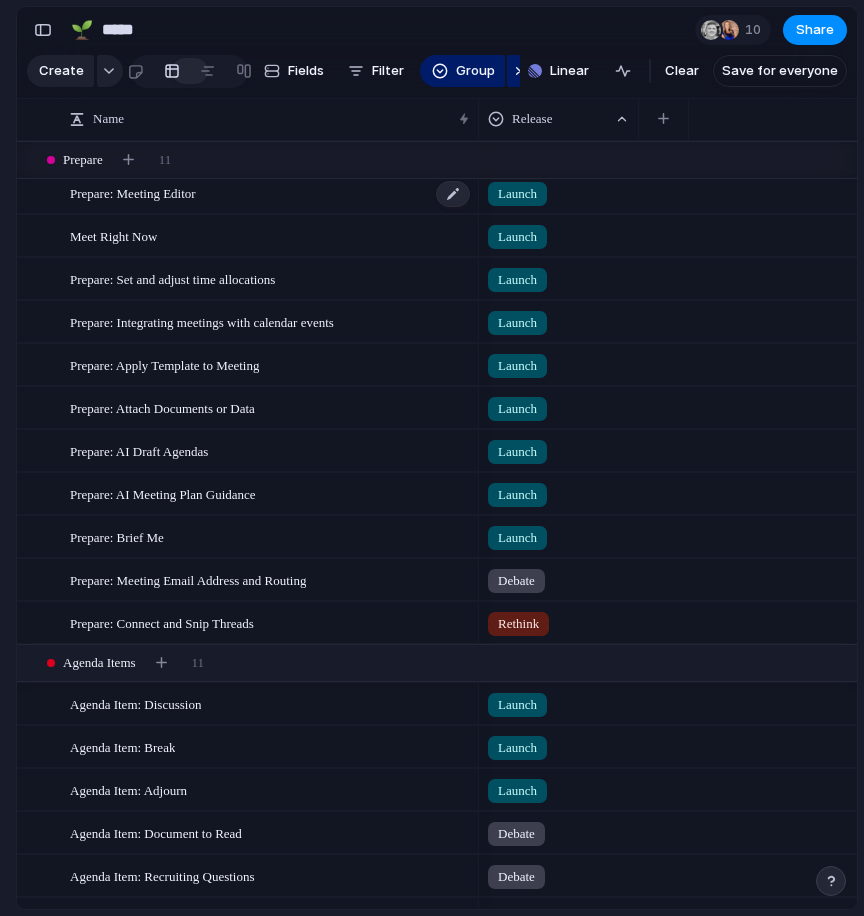 click on "Prepare: Meeting Editor" at bounding box center [271, 193] 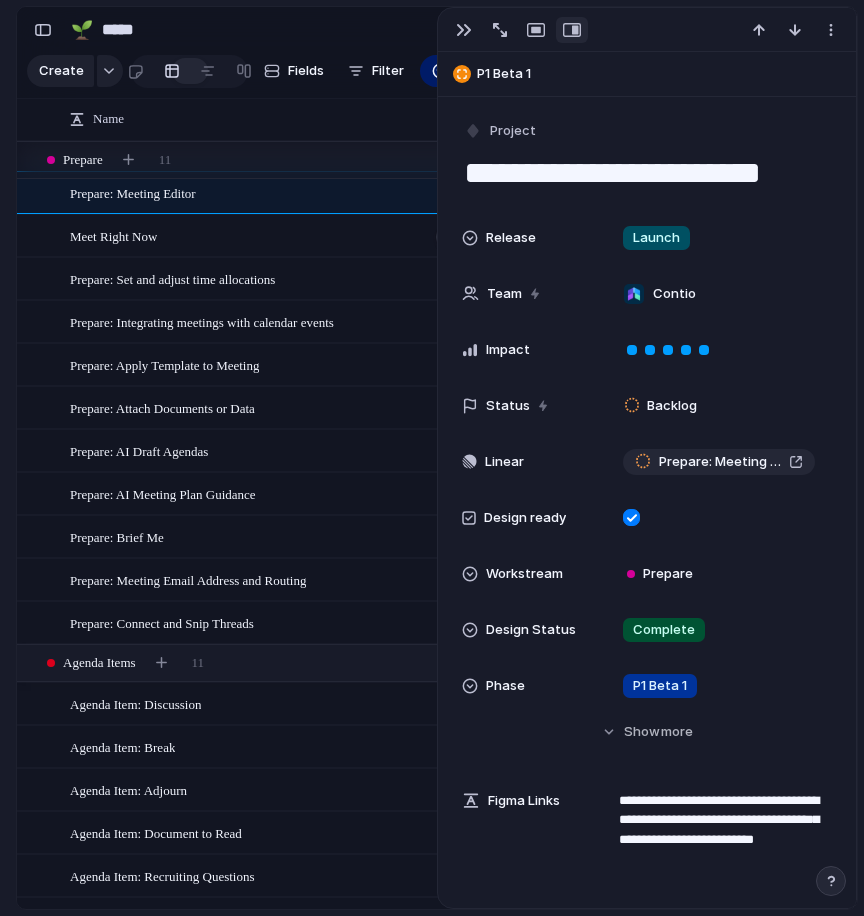 click on "Meet Right Now" at bounding box center (271, 236) 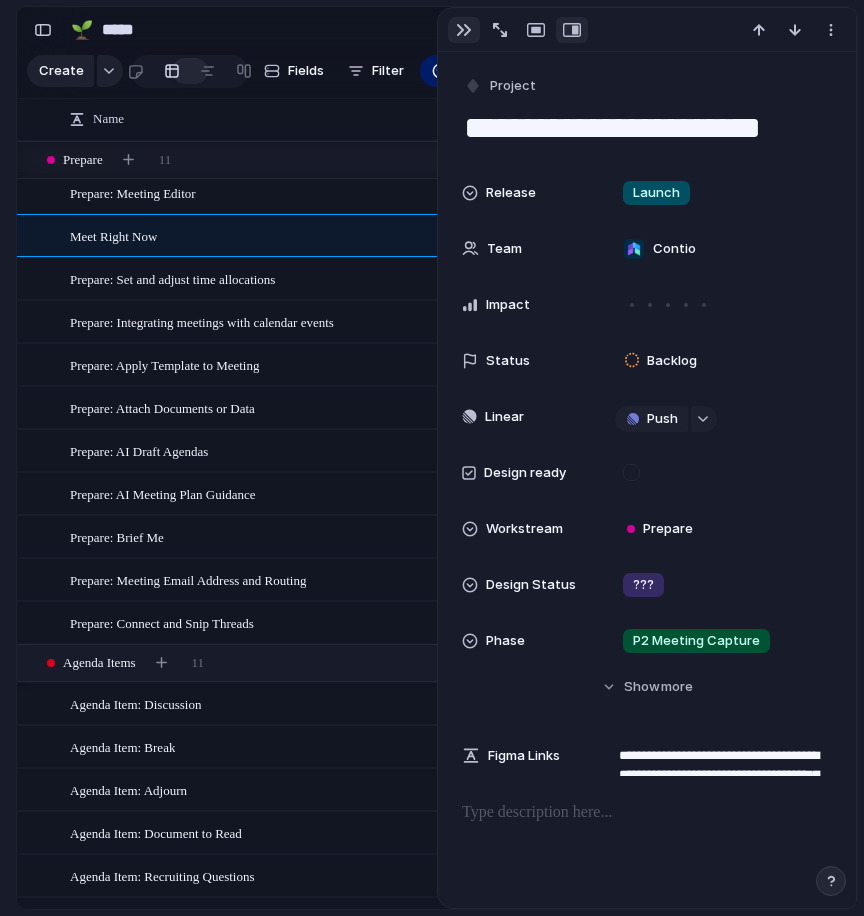 click at bounding box center (464, 30) 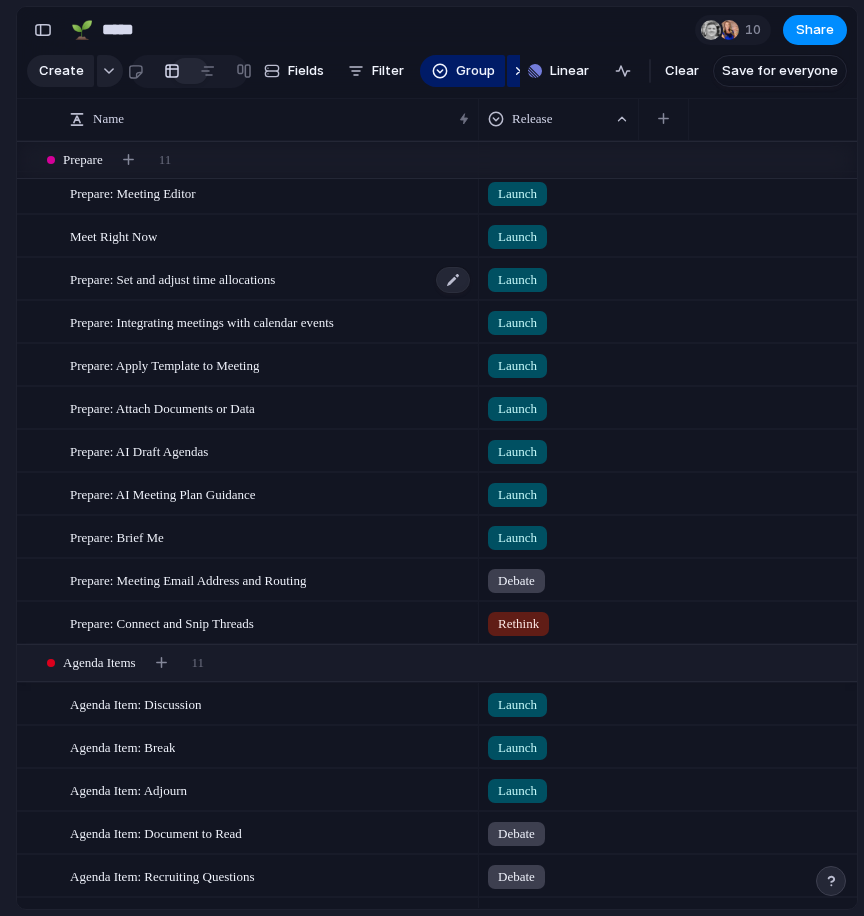 click on "Prepare: Set and adjust time allocations" at bounding box center [271, 279] 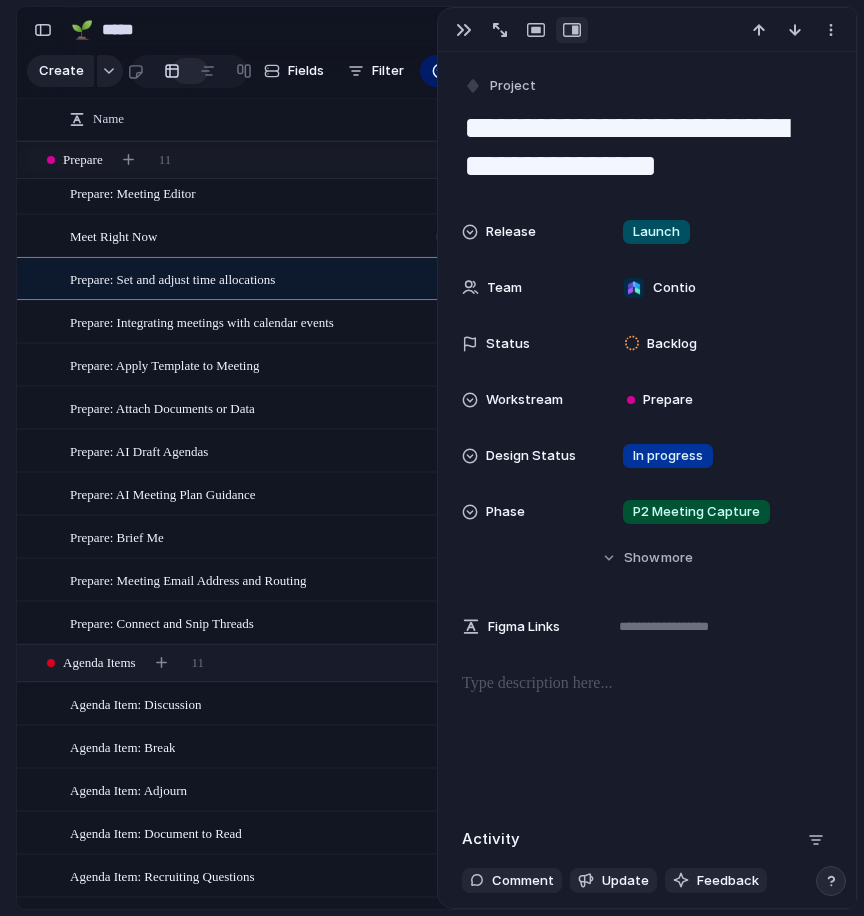 click on "Meet Right Now" at bounding box center (271, 236) 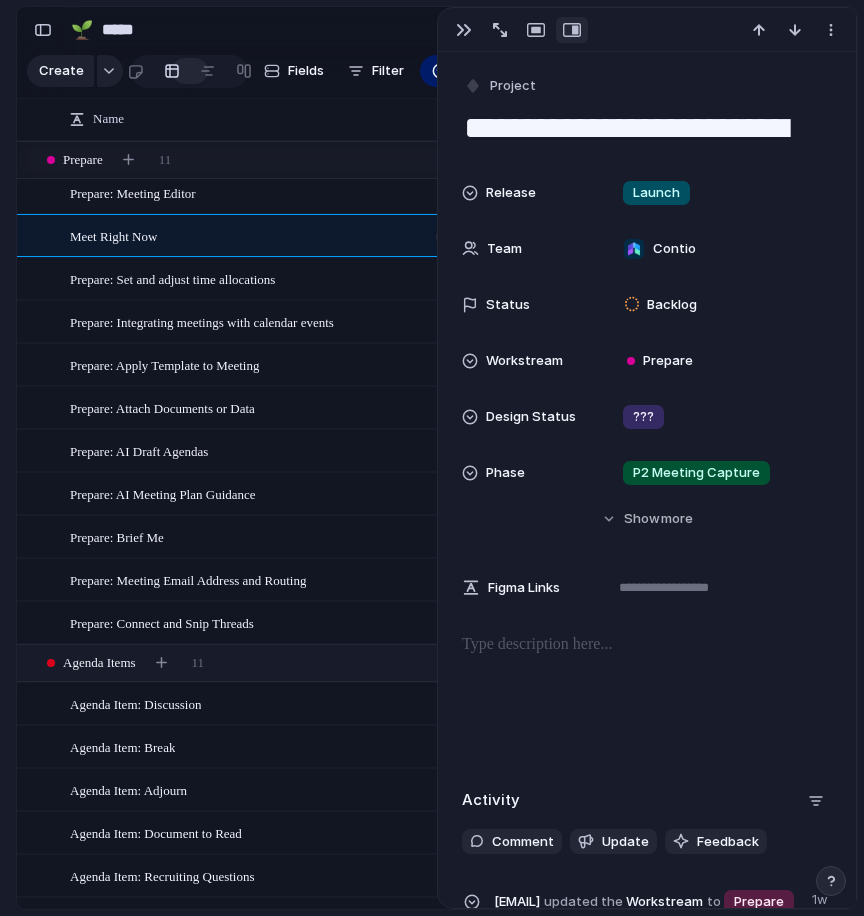 click on "Meet Right Now" at bounding box center (271, 236) 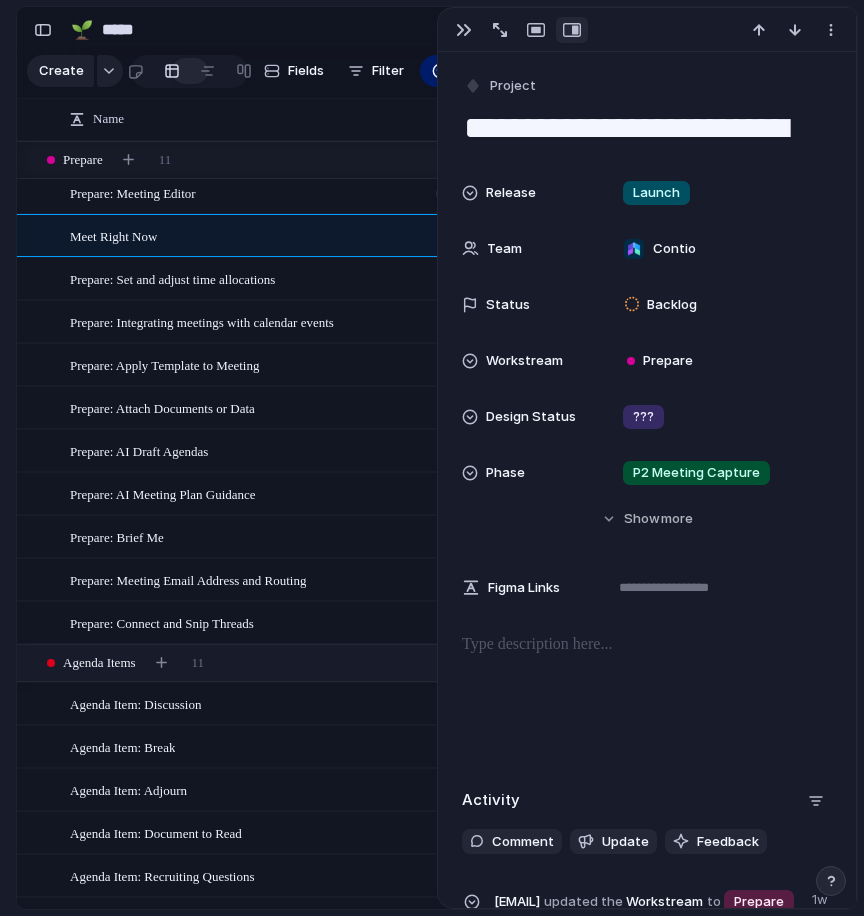 click on "Prepare: Meeting Editor" at bounding box center (271, 193) 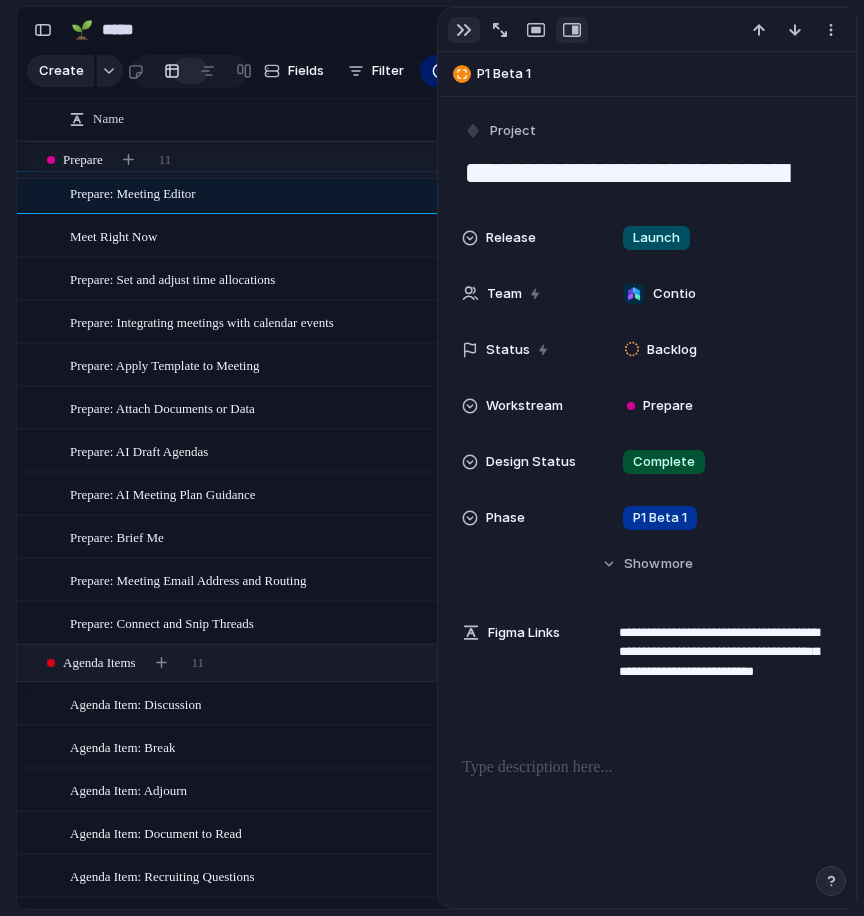 click at bounding box center (464, 30) 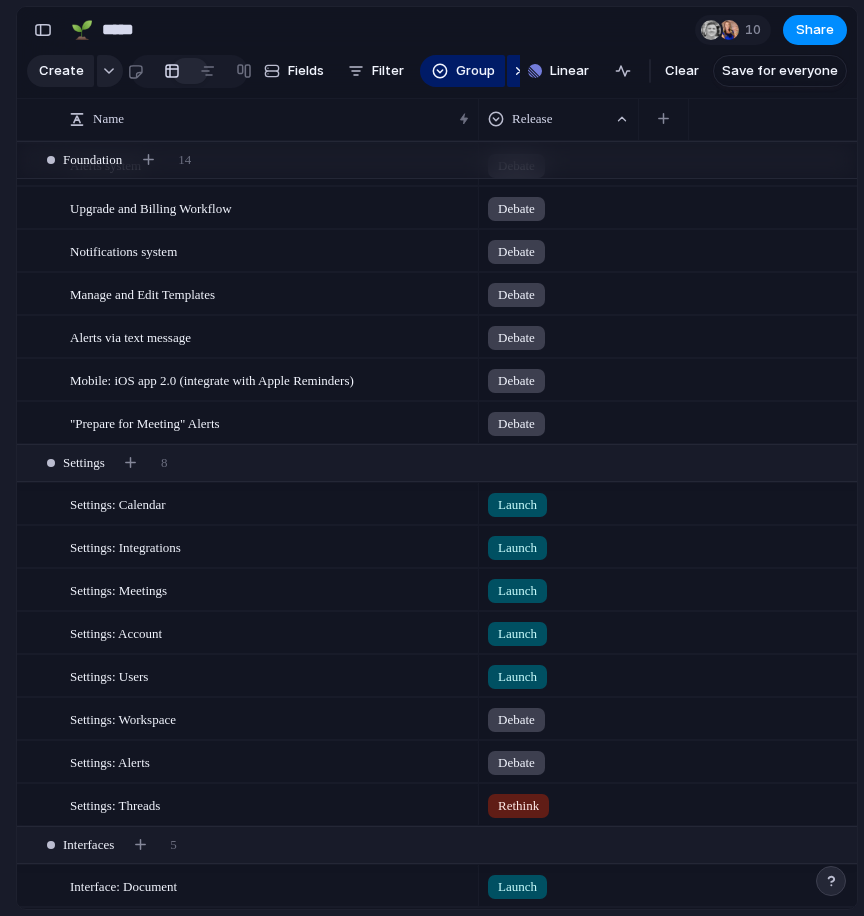 scroll, scrollTop: 3761, scrollLeft: 0, axis: vertical 